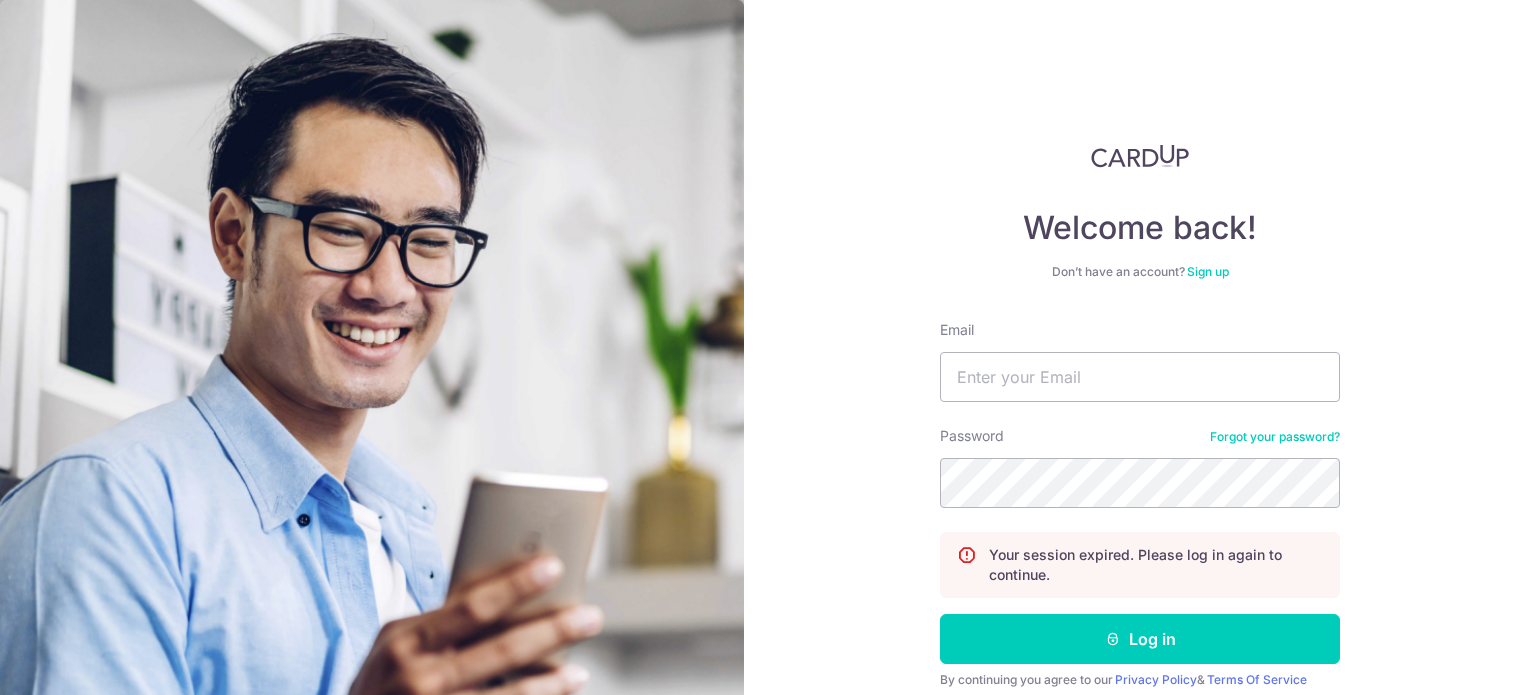 scroll, scrollTop: 0, scrollLeft: 0, axis: both 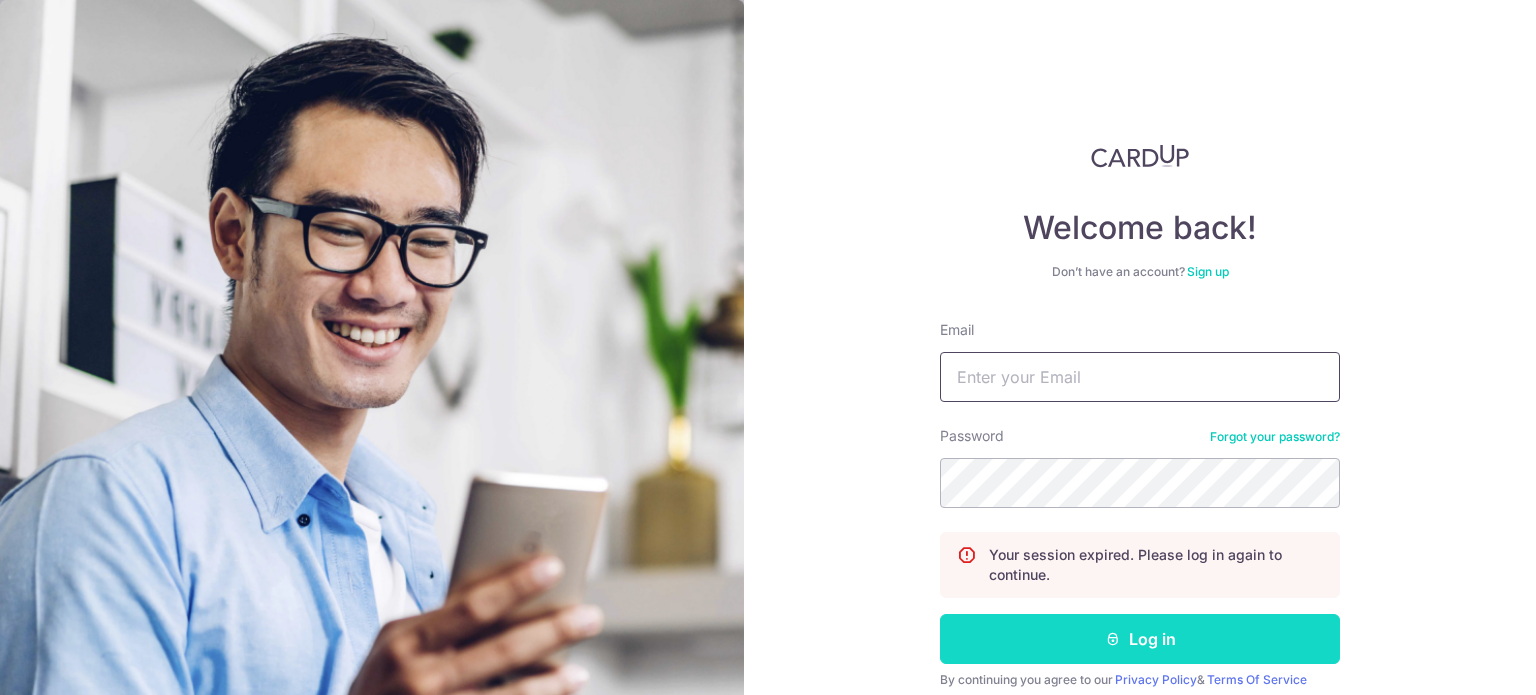 type on "ryanlimera@yahoo.com.sg" 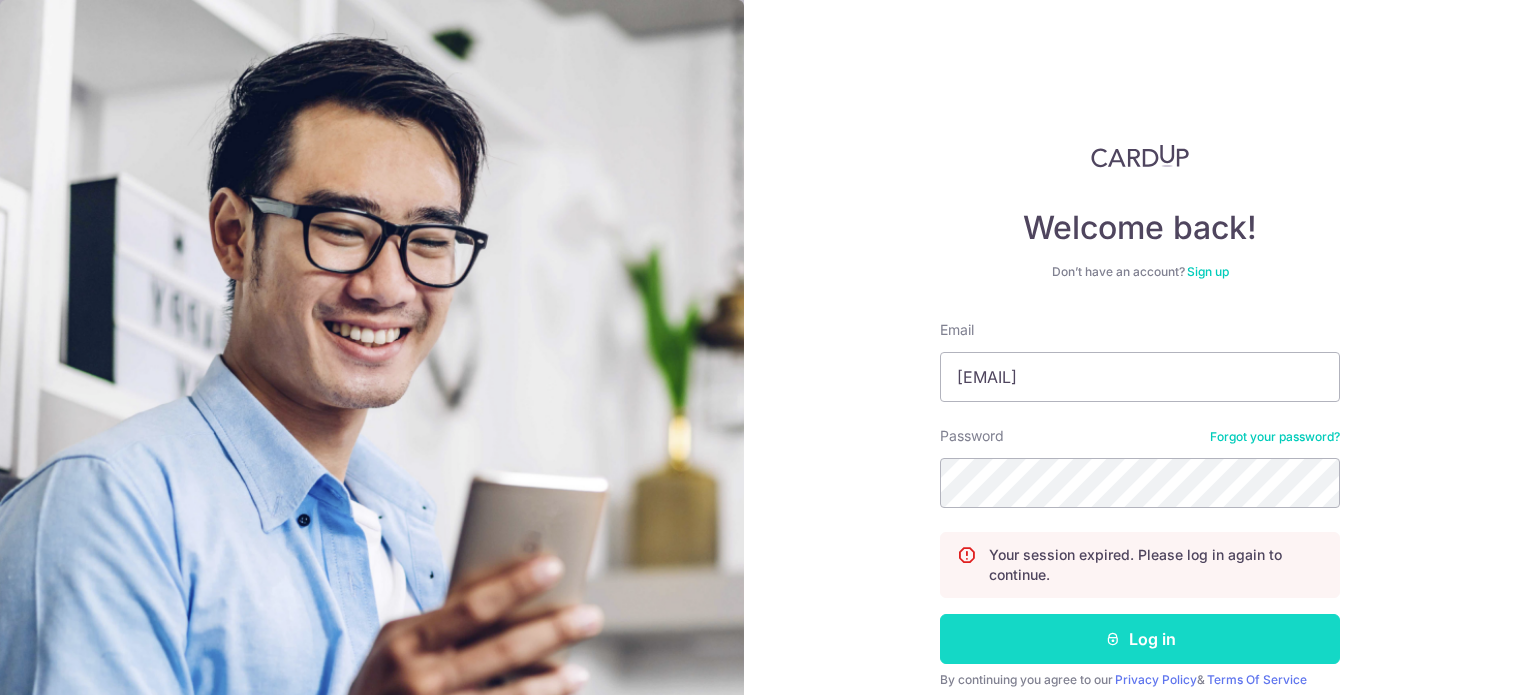 click on "Log in" at bounding box center (1140, 639) 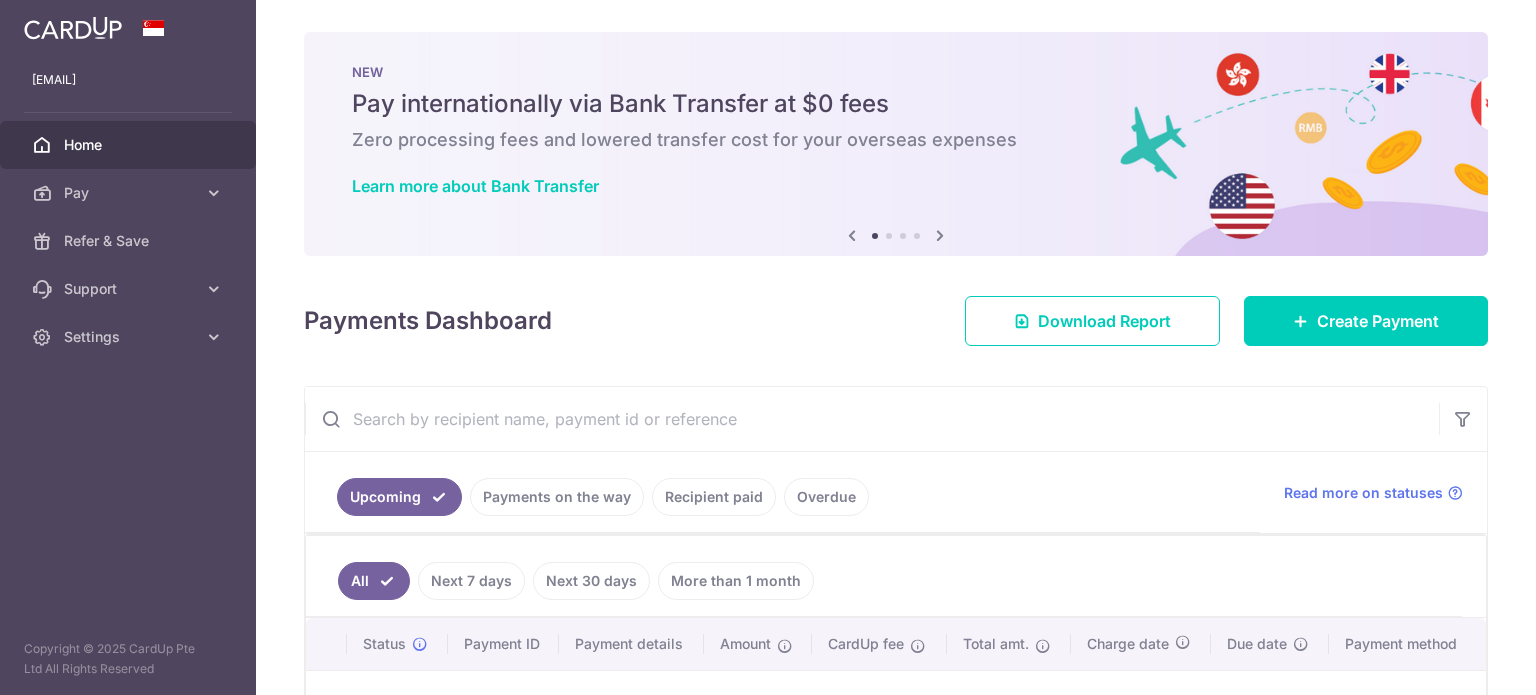 click on "Pay" at bounding box center (128, 193) 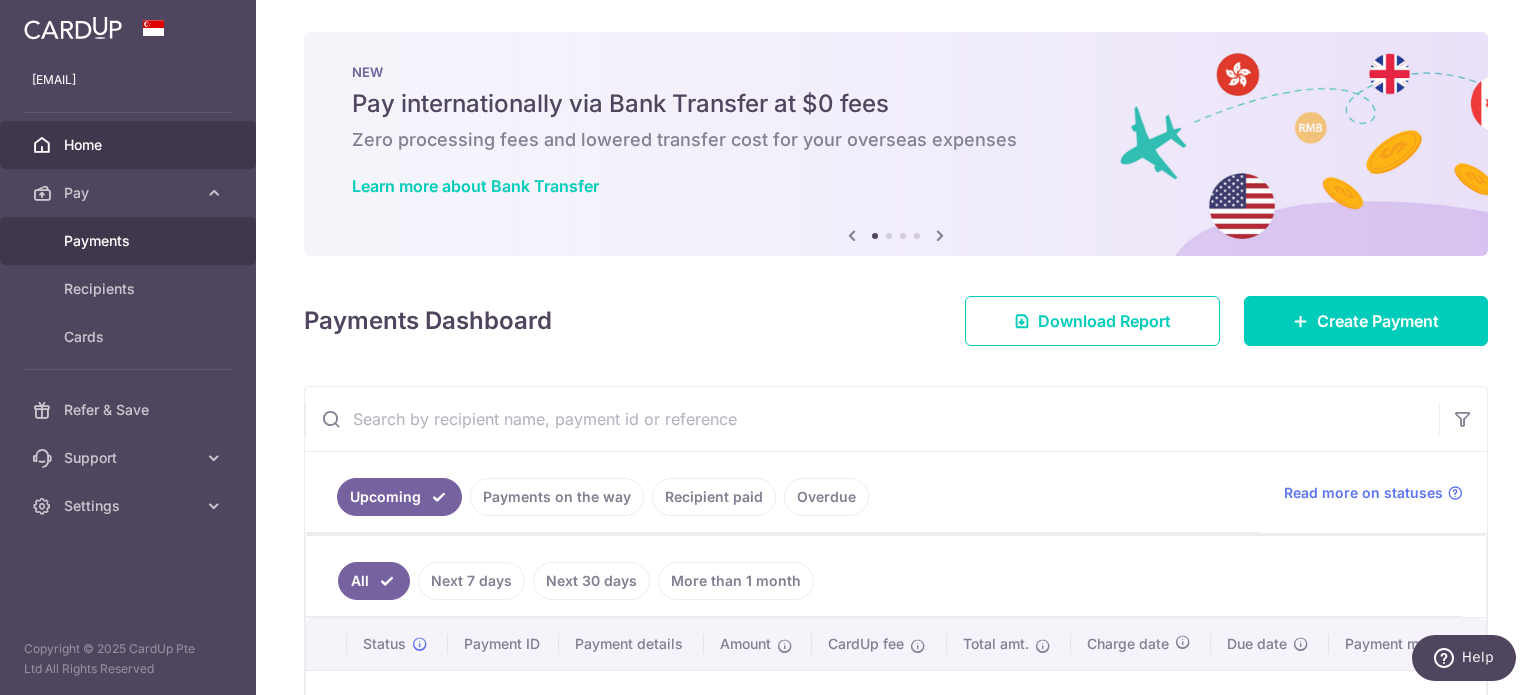 click on "Payments" at bounding box center [128, 241] 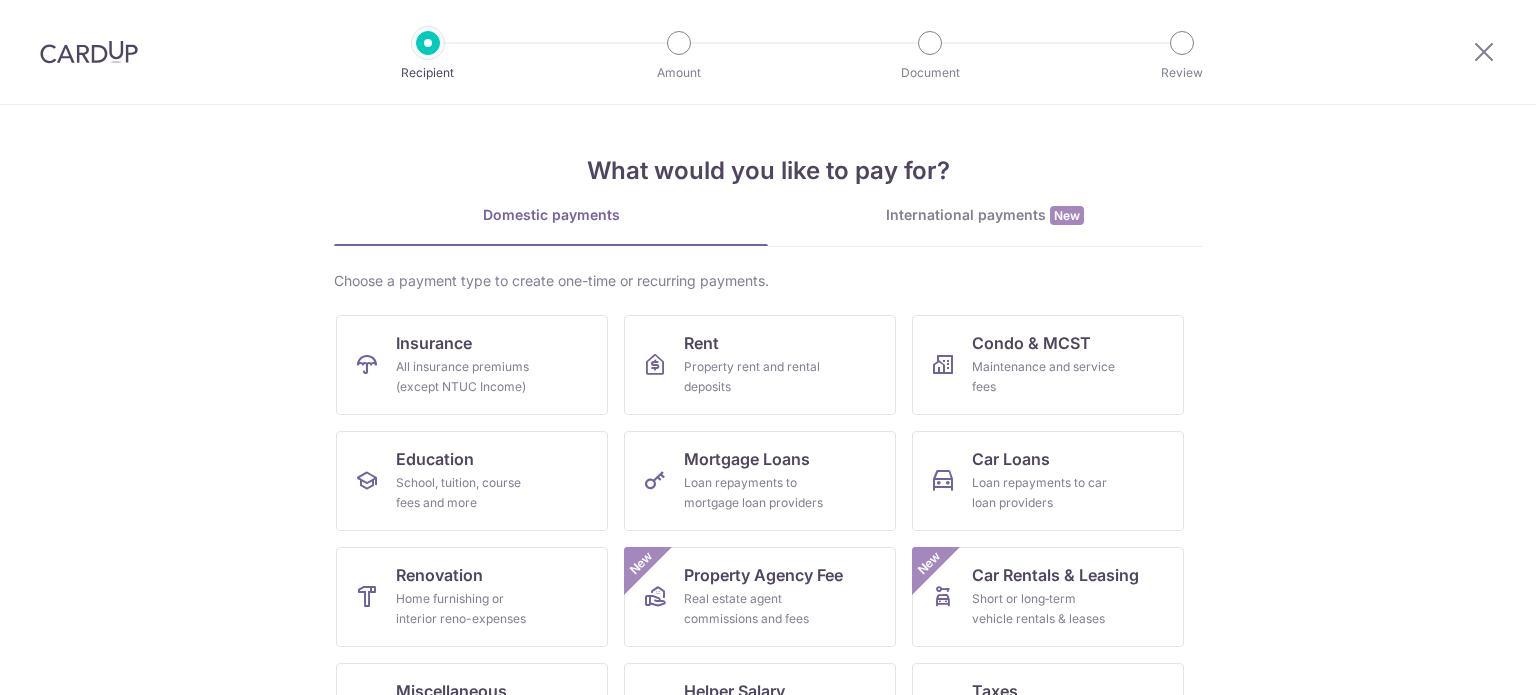 scroll, scrollTop: 0, scrollLeft: 0, axis: both 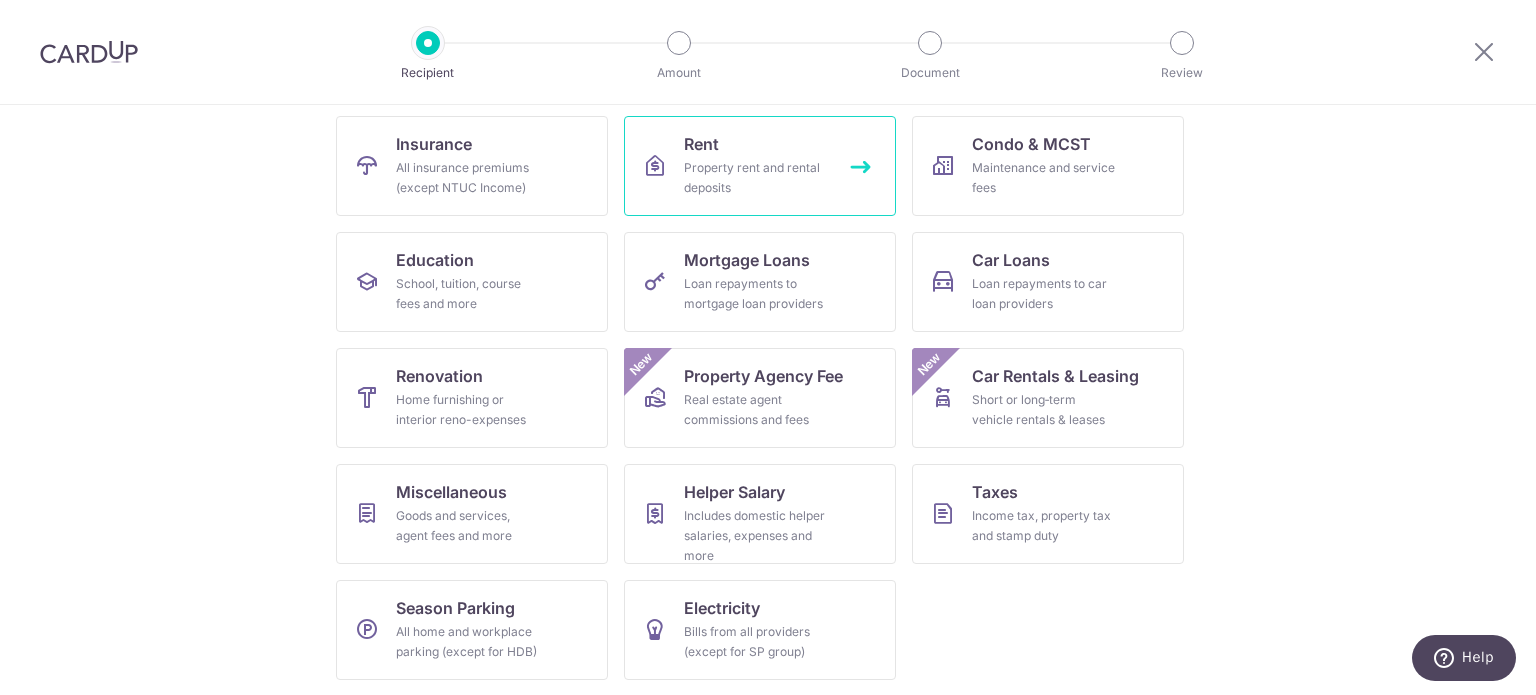 click on "Property rent and rental deposits" at bounding box center [756, 178] 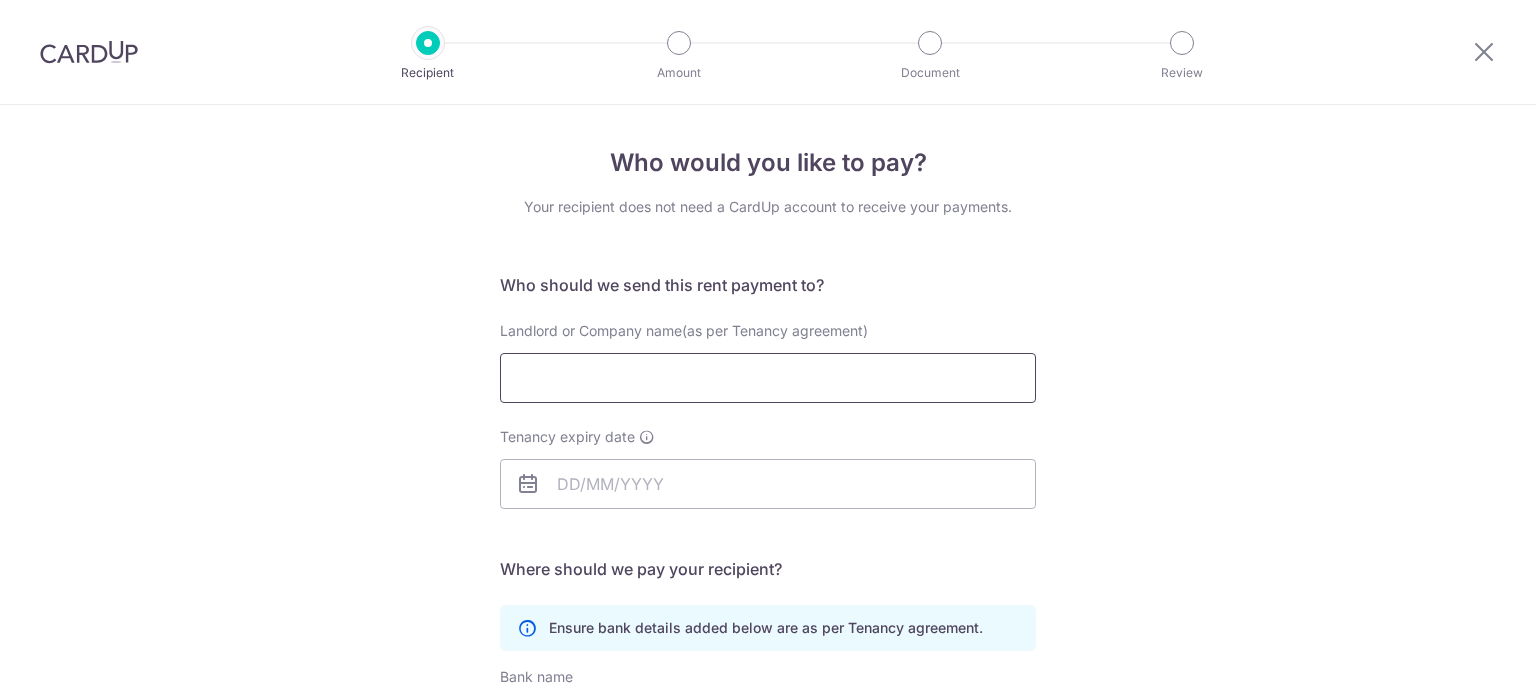 scroll, scrollTop: 0, scrollLeft: 0, axis: both 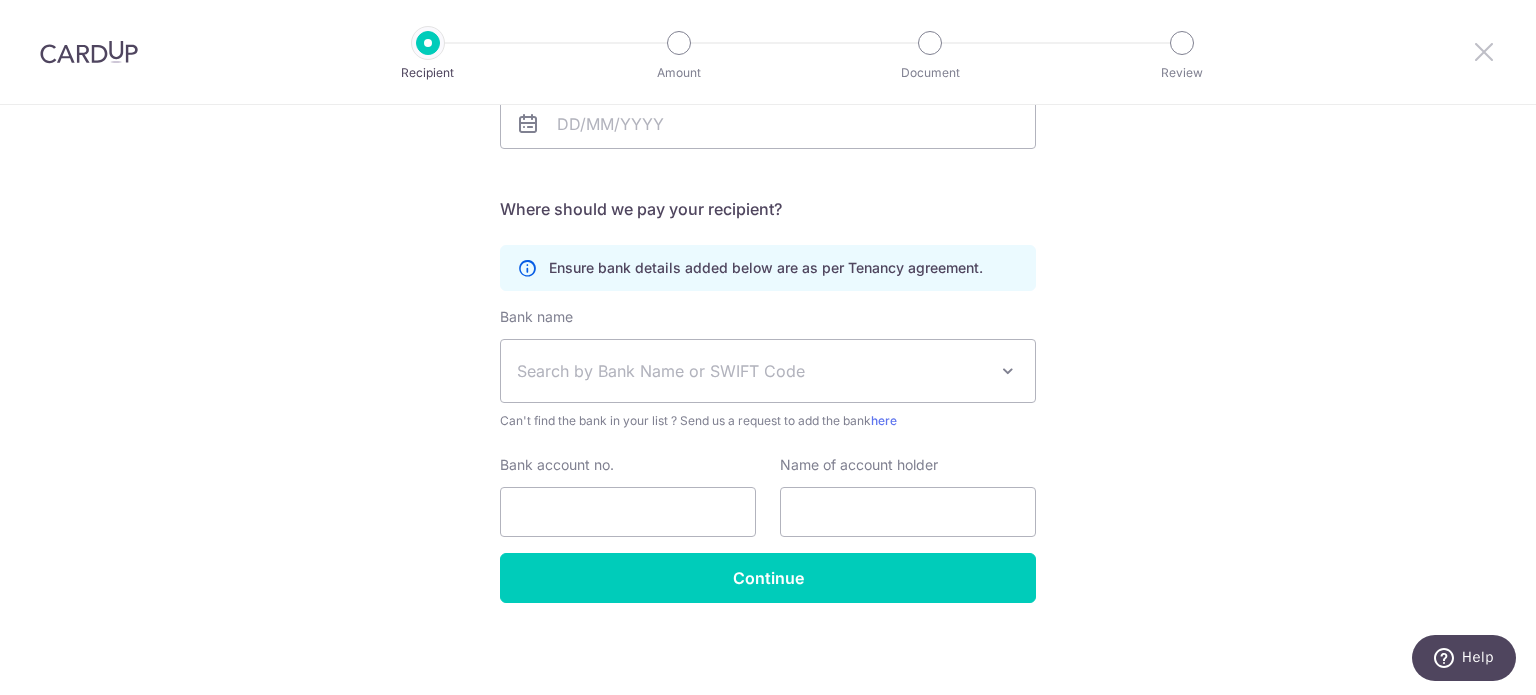 click at bounding box center [1484, 51] 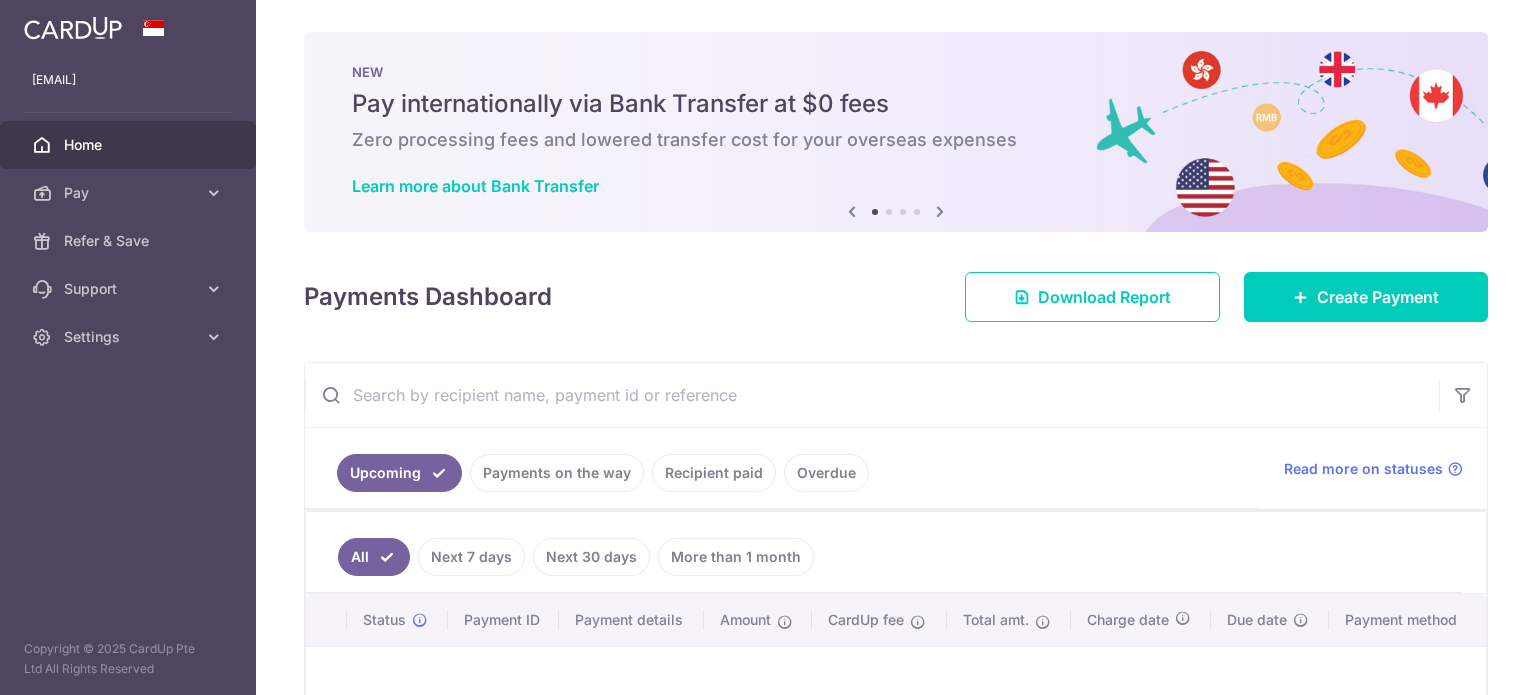 scroll, scrollTop: 0, scrollLeft: 0, axis: both 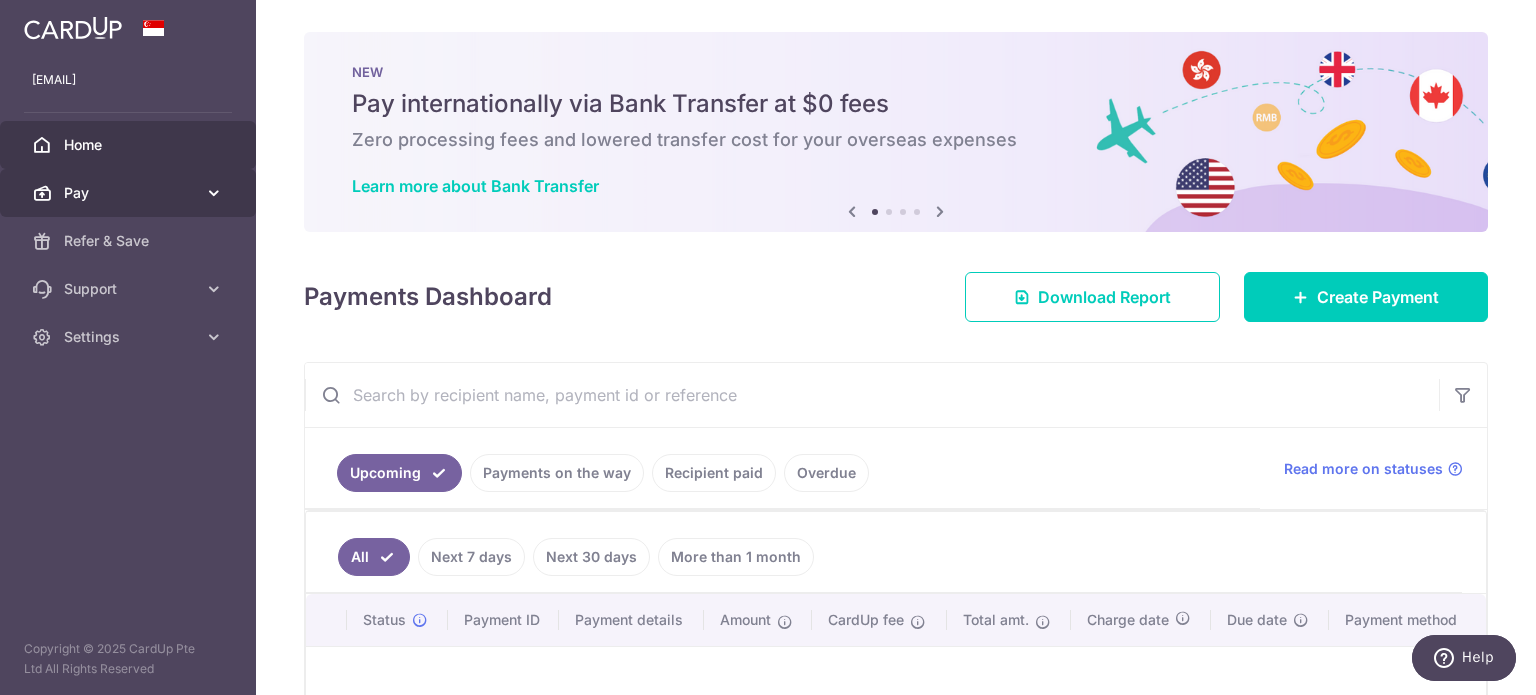 click on "Pay" at bounding box center [130, 193] 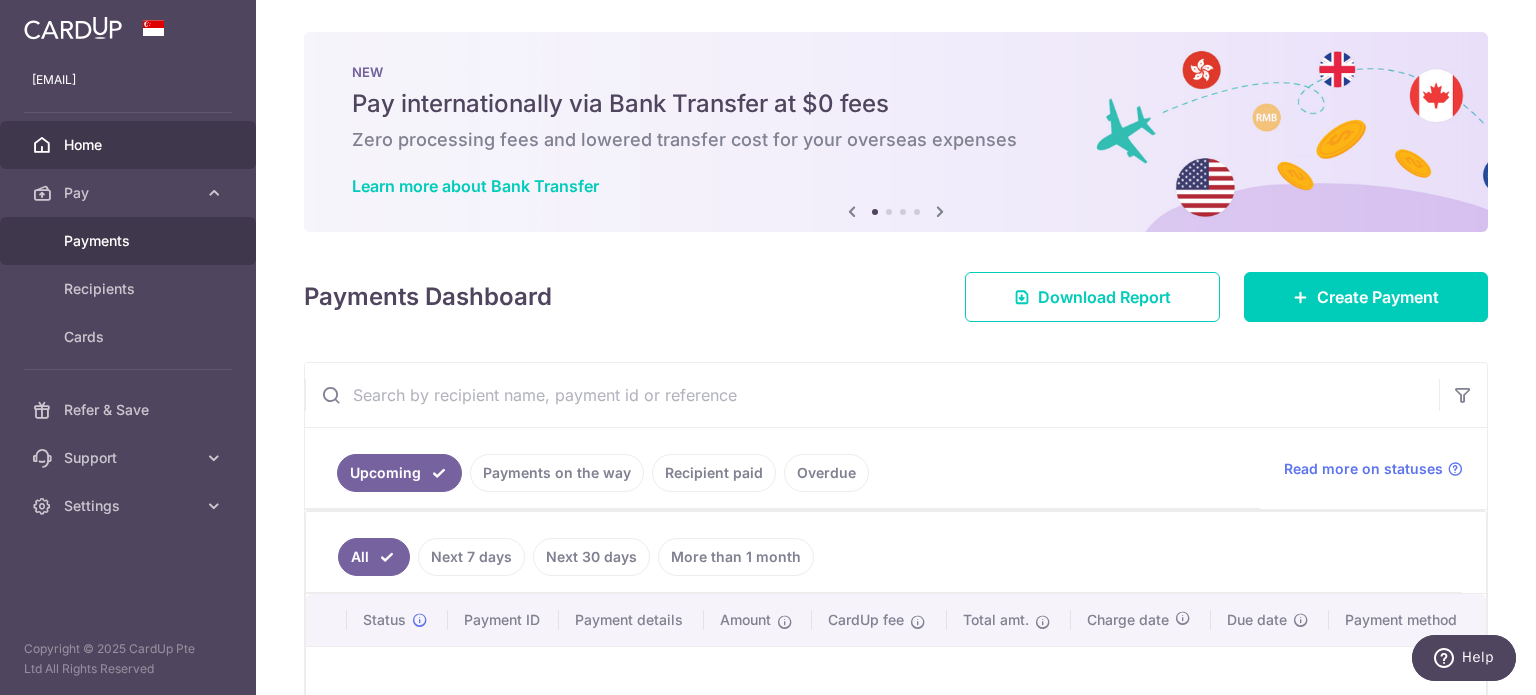 click on "Payments" at bounding box center [130, 241] 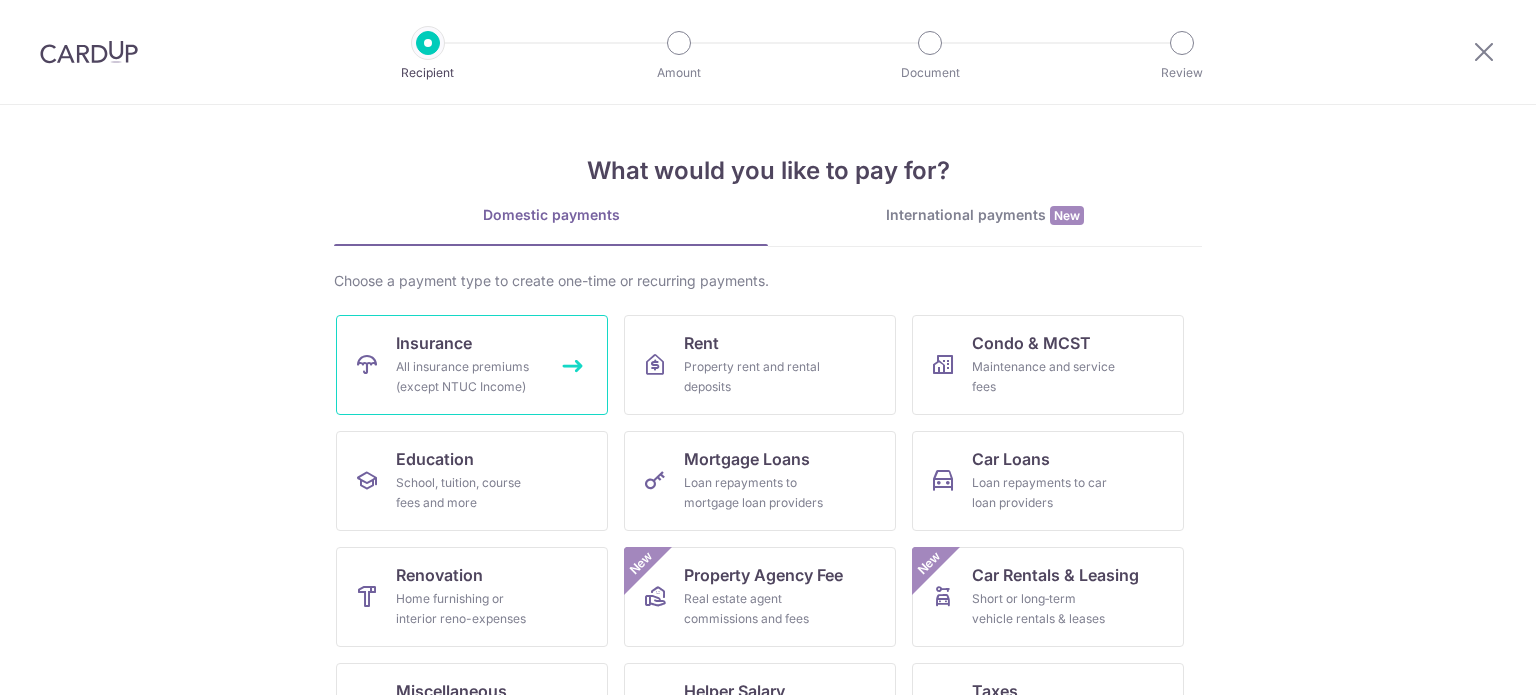 scroll, scrollTop: 0, scrollLeft: 0, axis: both 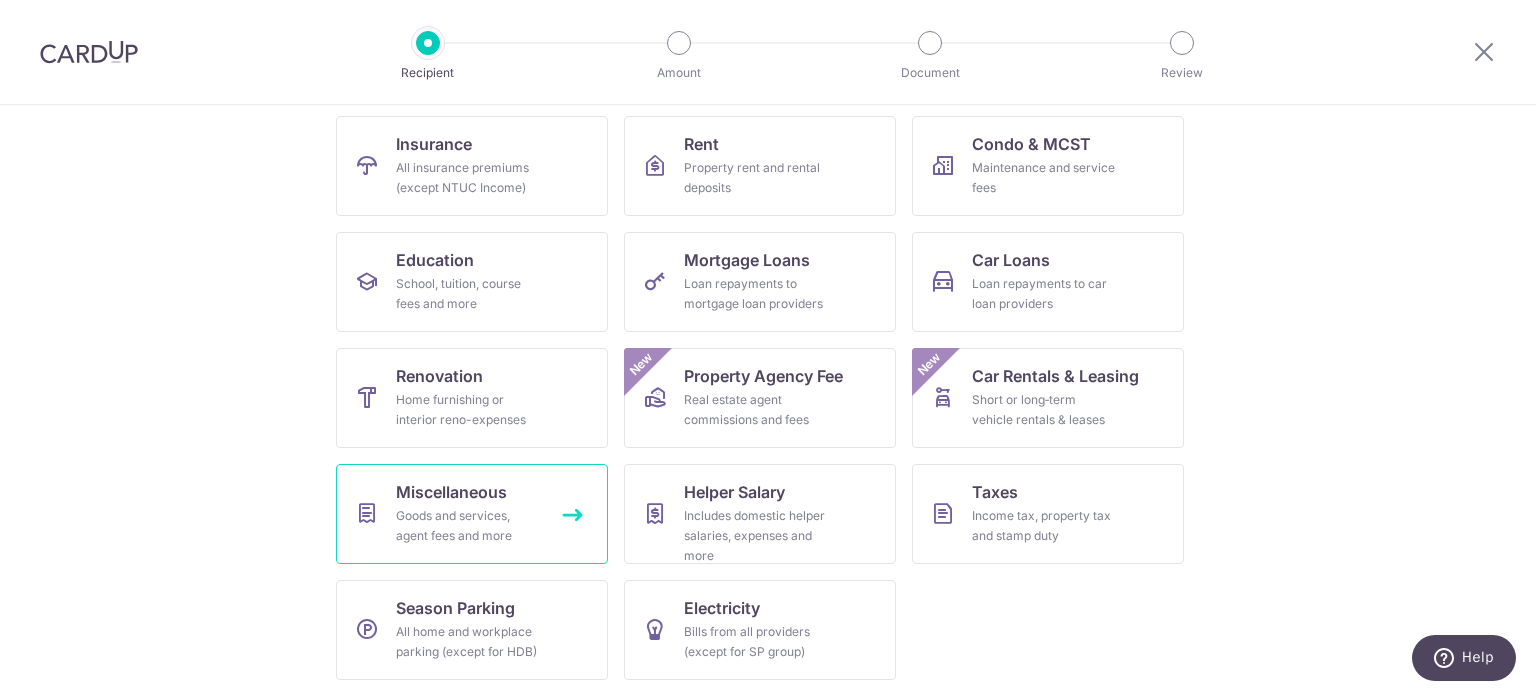 click on "Goods and services, agent fees and more" at bounding box center [468, 526] 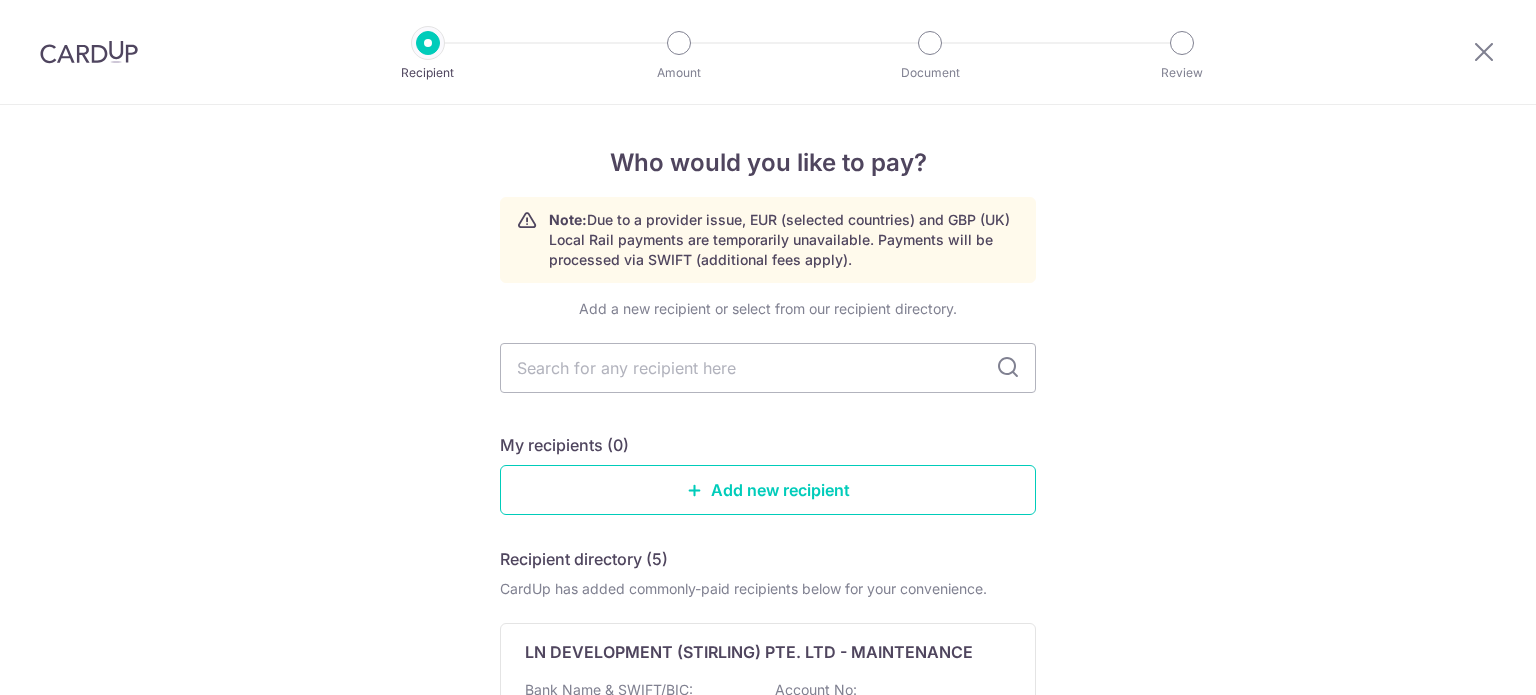 scroll, scrollTop: 0, scrollLeft: 0, axis: both 